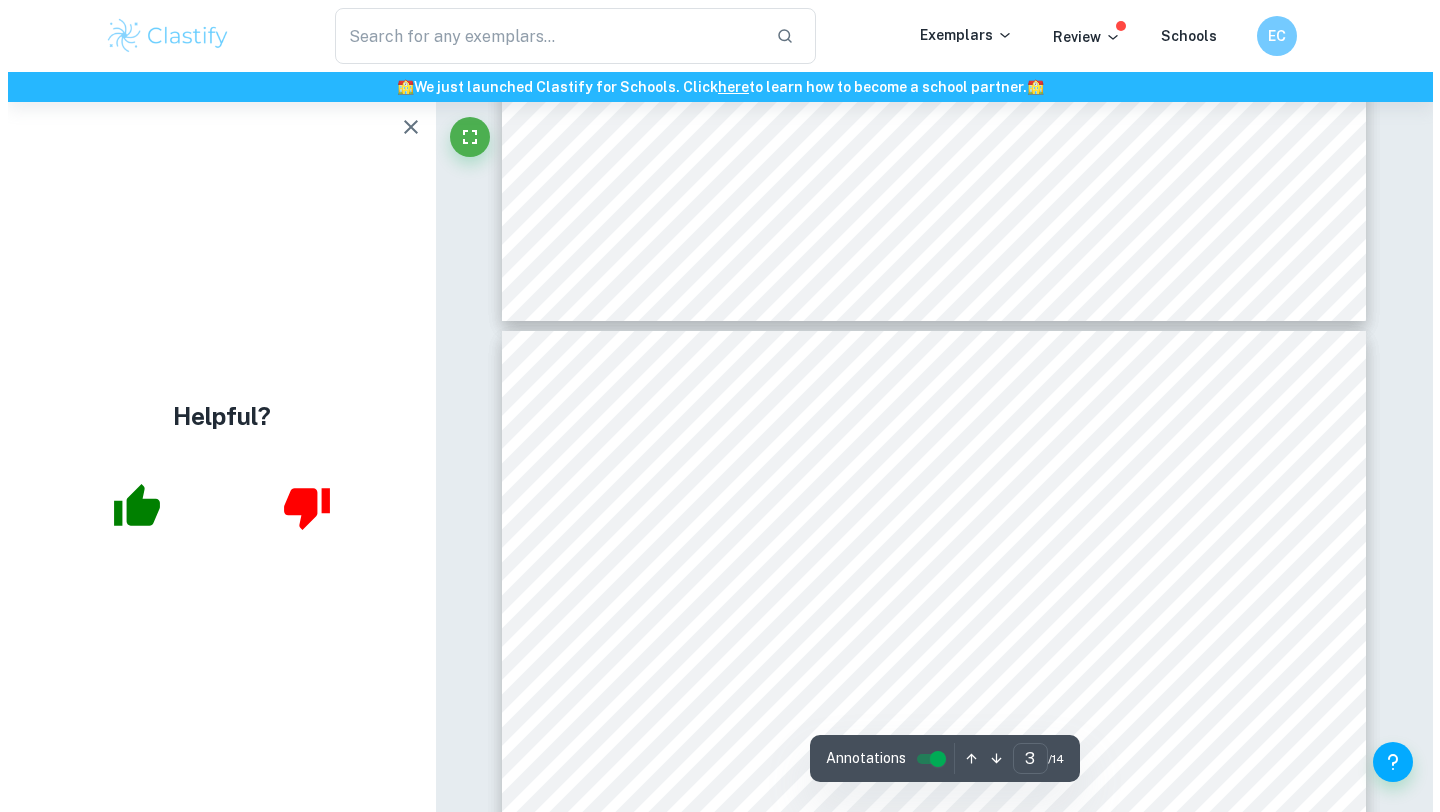 scroll, scrollTop: 3113, scrollLeft: 0, axis: vertical 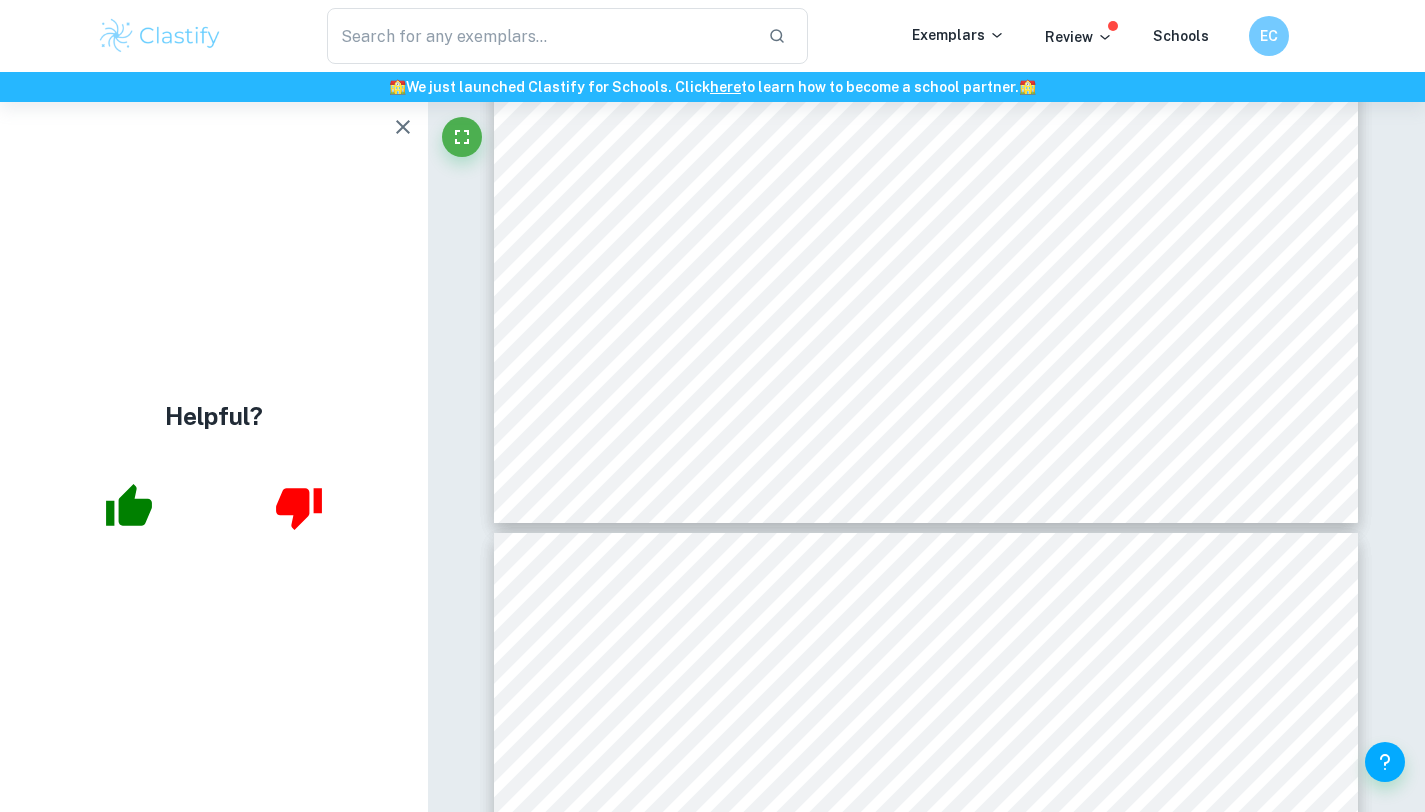 click 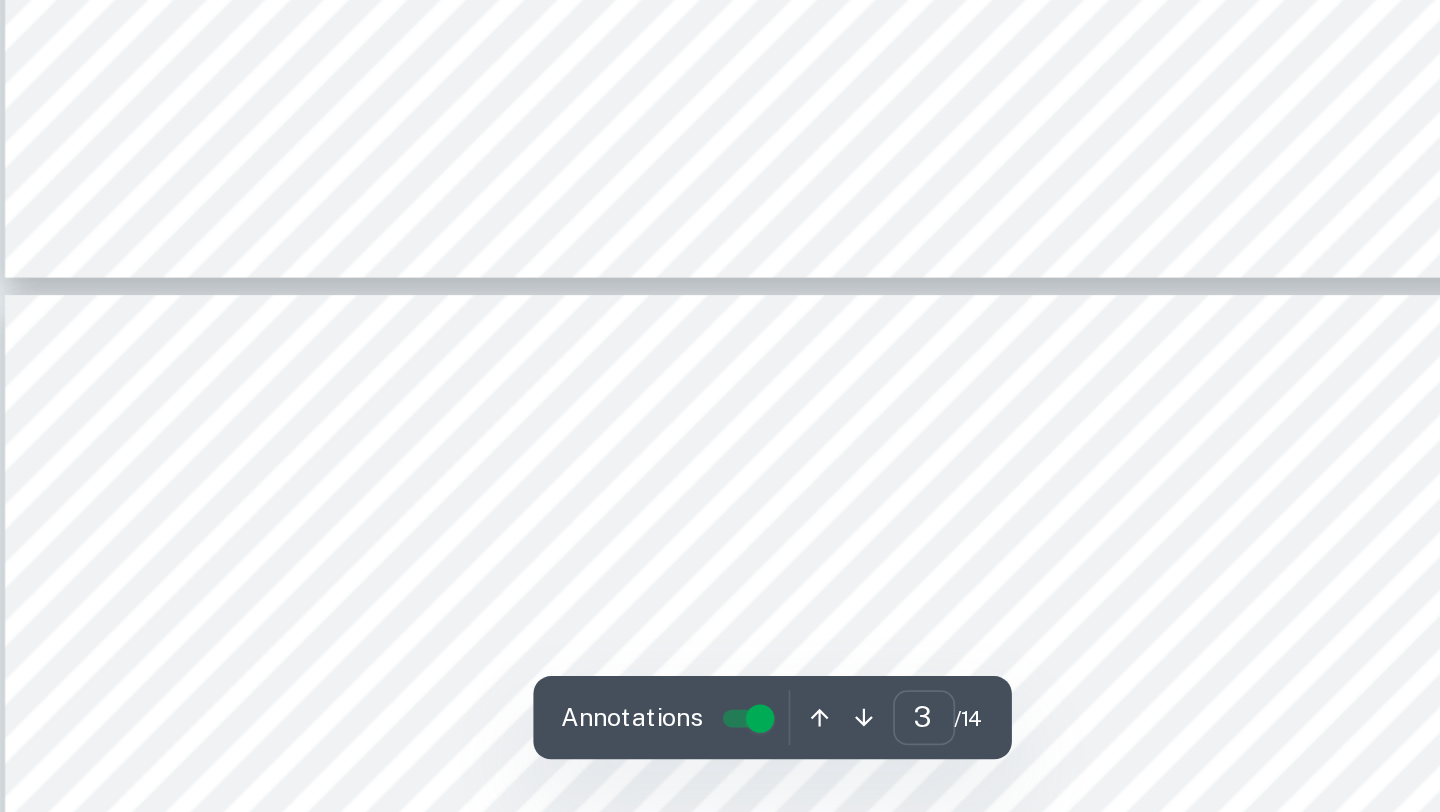 scroll, scrollTop: 3128, scrollLeft: 0, axis: vertical 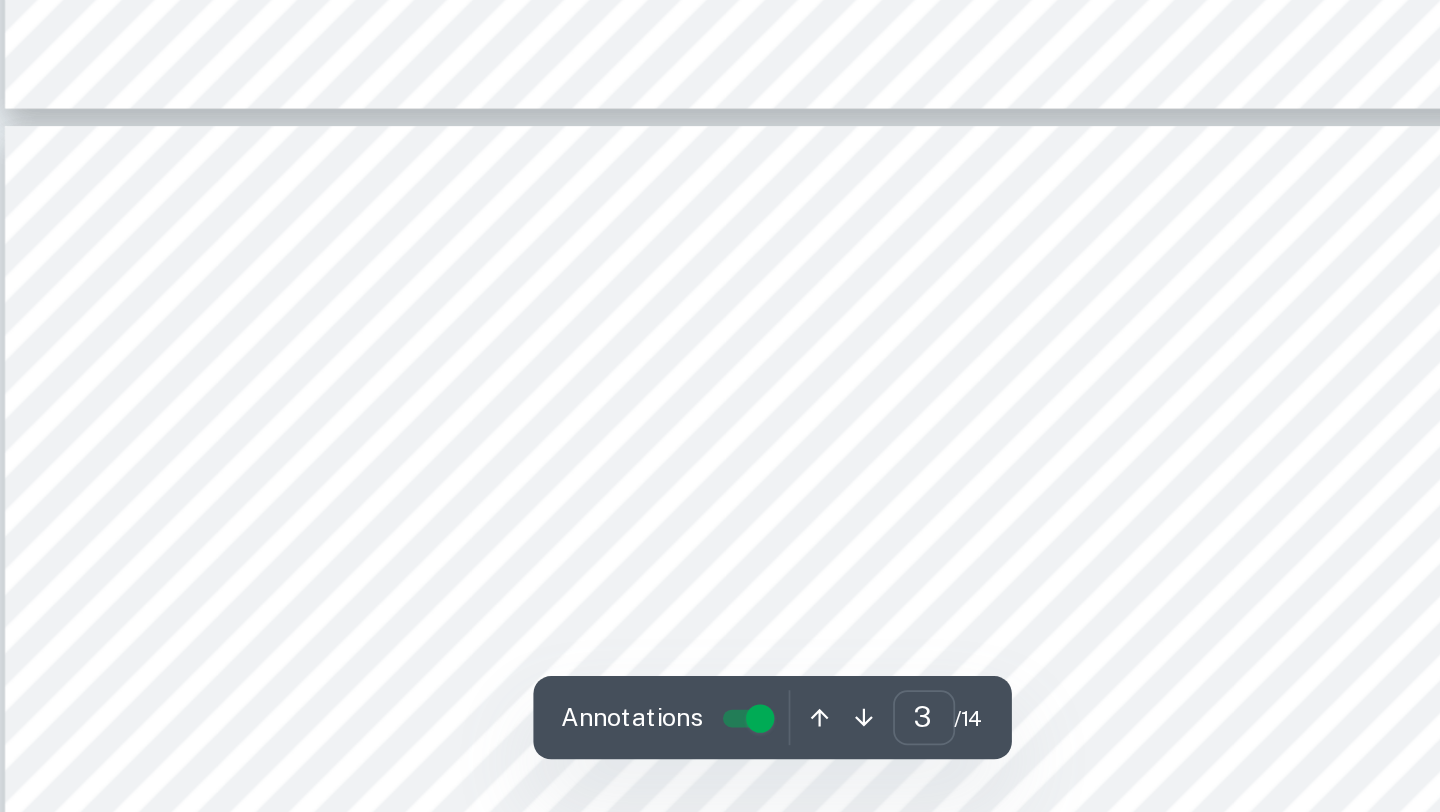 type on "4" 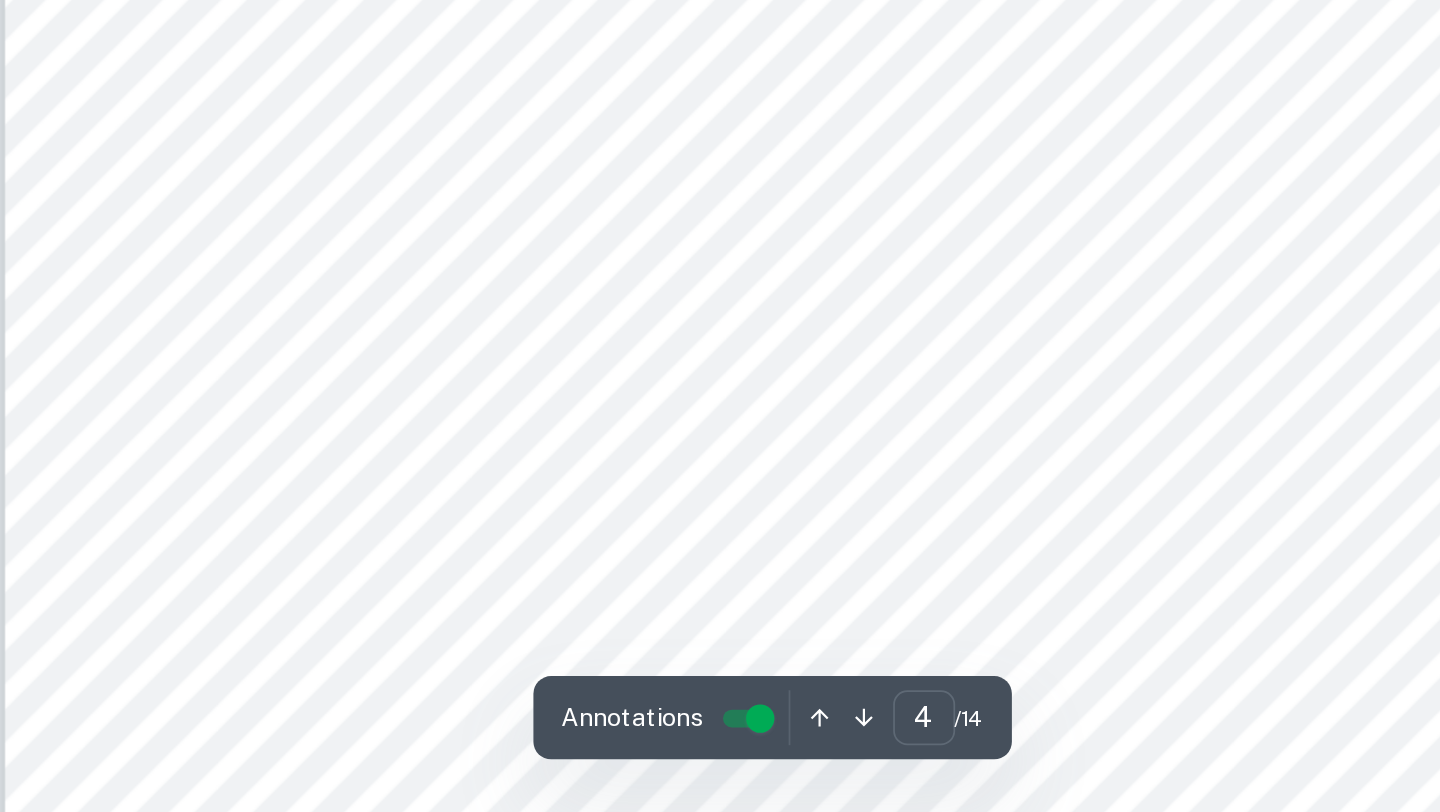 scroll, scrollTop: 3456, scrollLeft: 0, axis: vertical 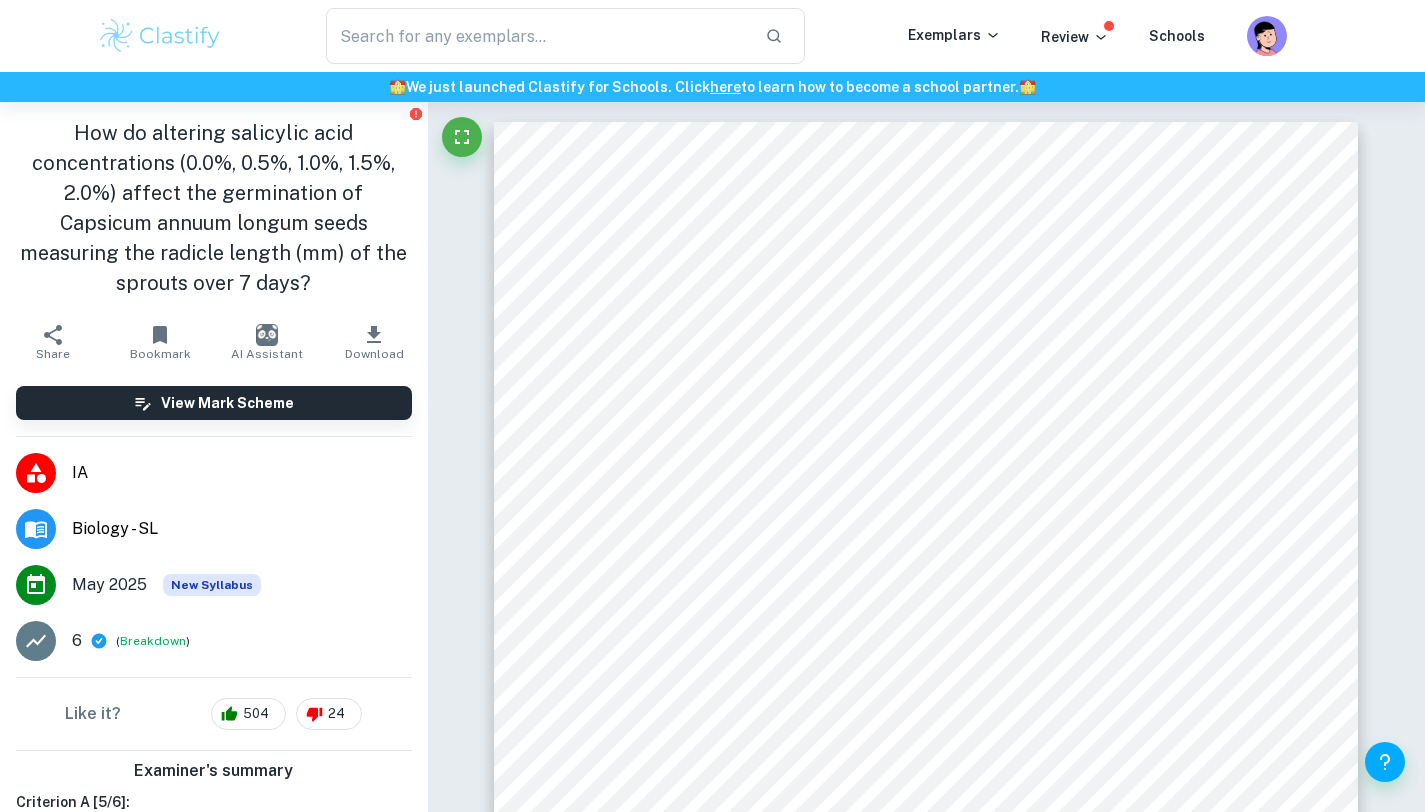 click on "IA" at bounding box center [214, 473] 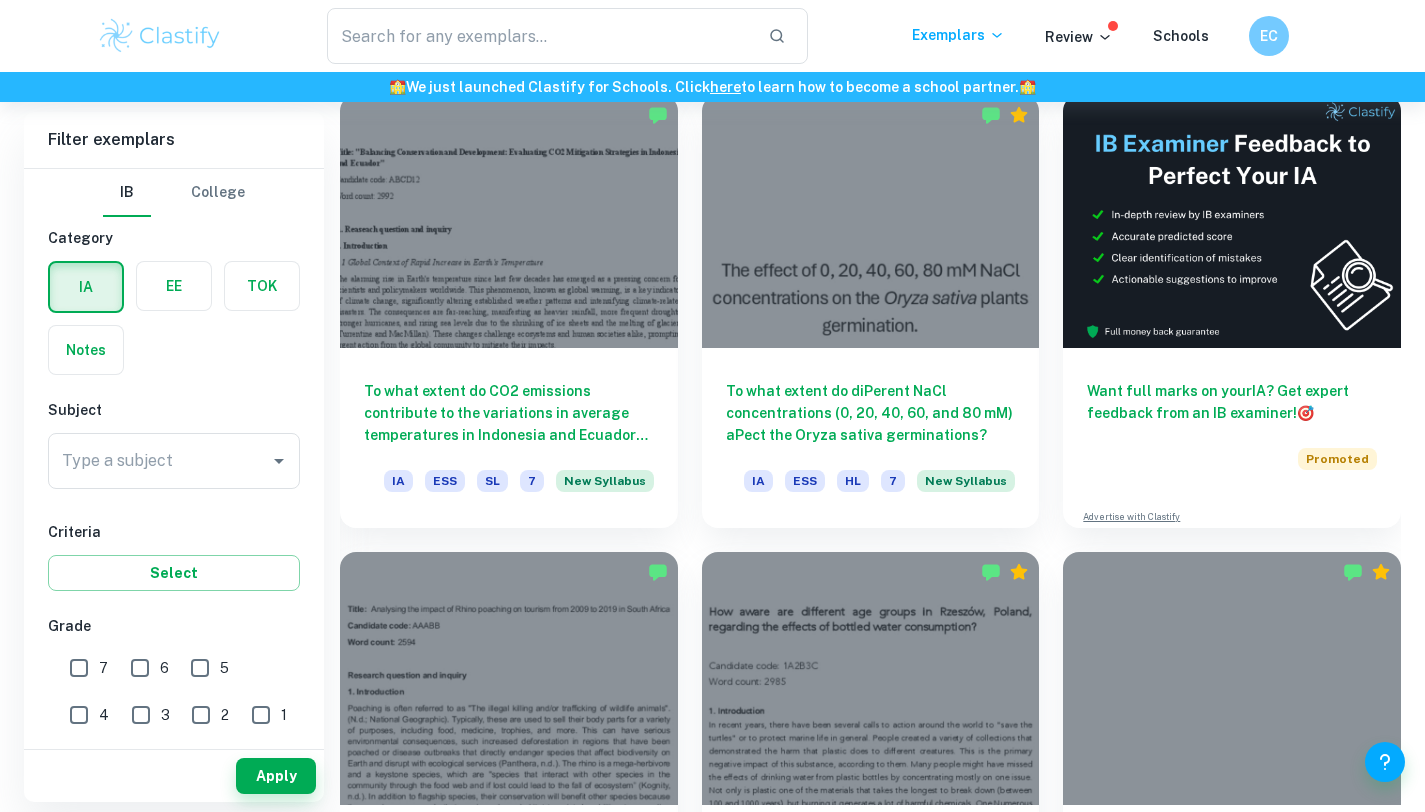 scroll, scrollTop: 579, scrollLeft: 0, axis: vertical 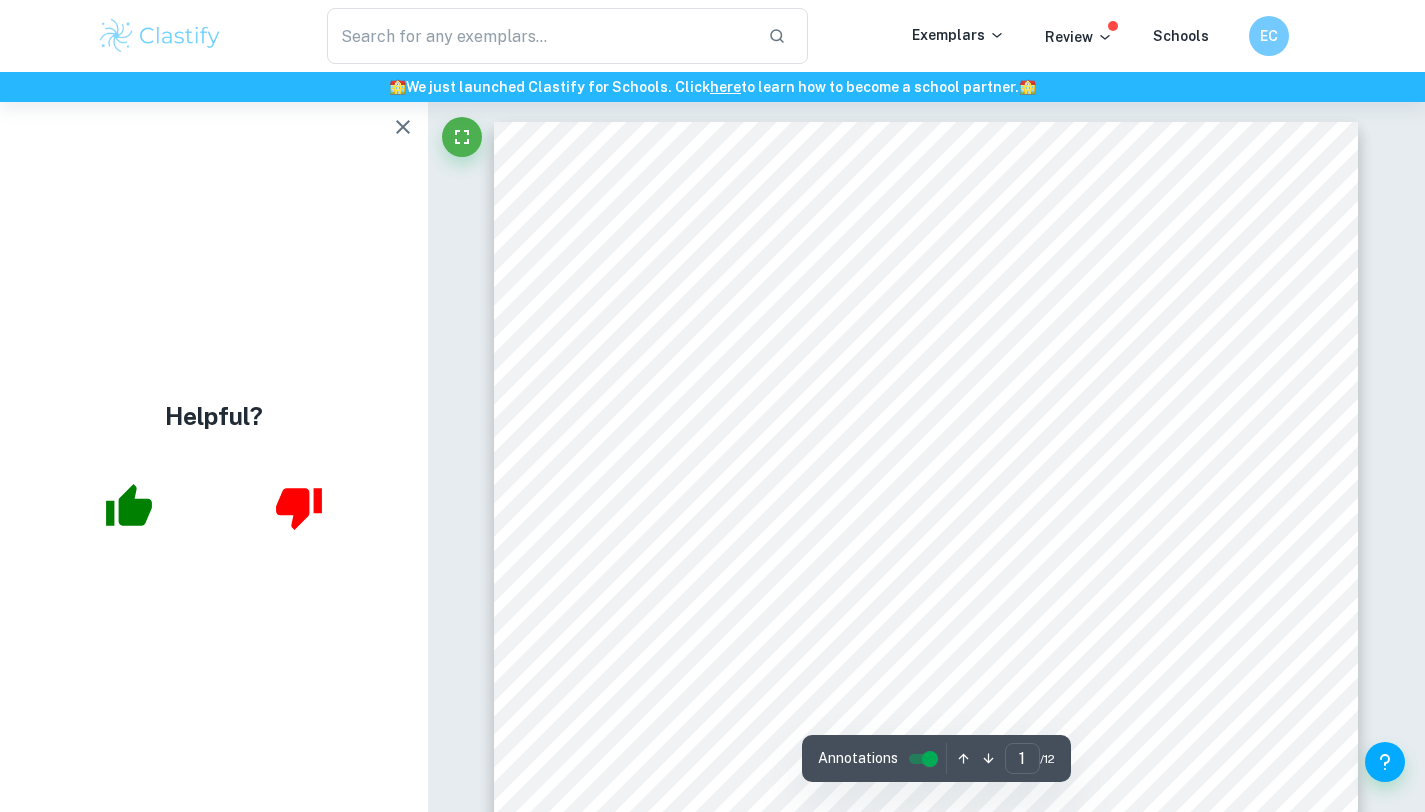 click at bounding box center [403, 127] 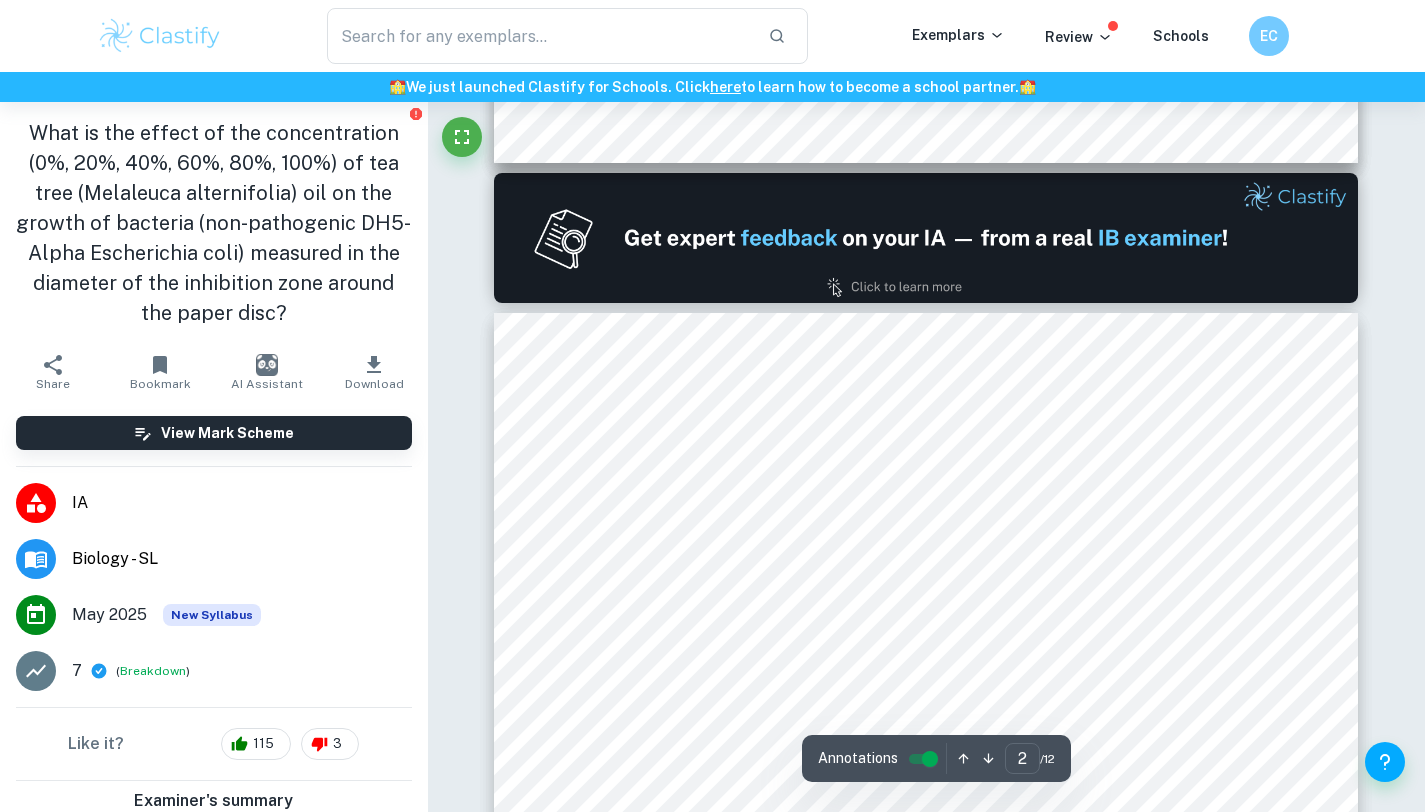 scroll, scrollTop: 1144, scrollLeft: 0, axis: vertical 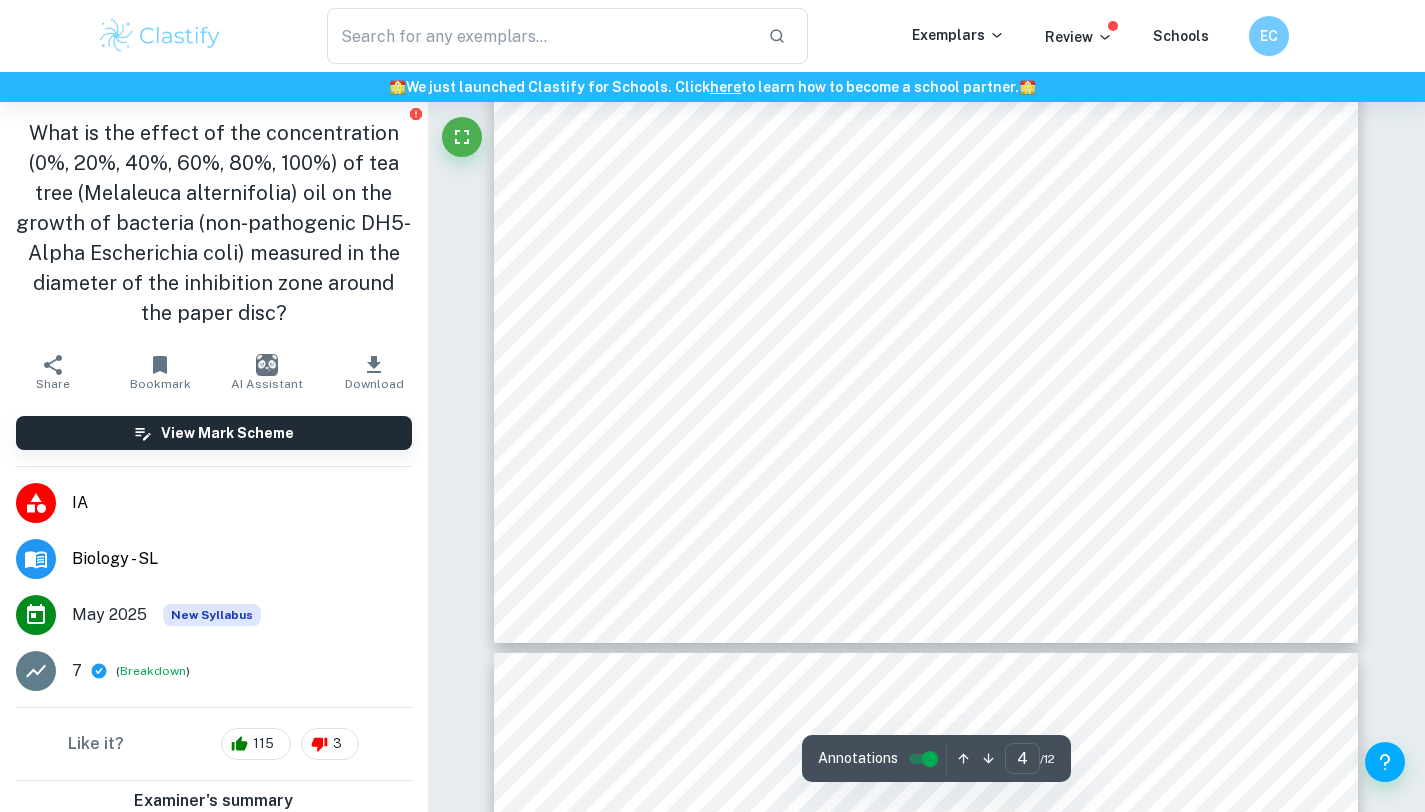 type on "5" 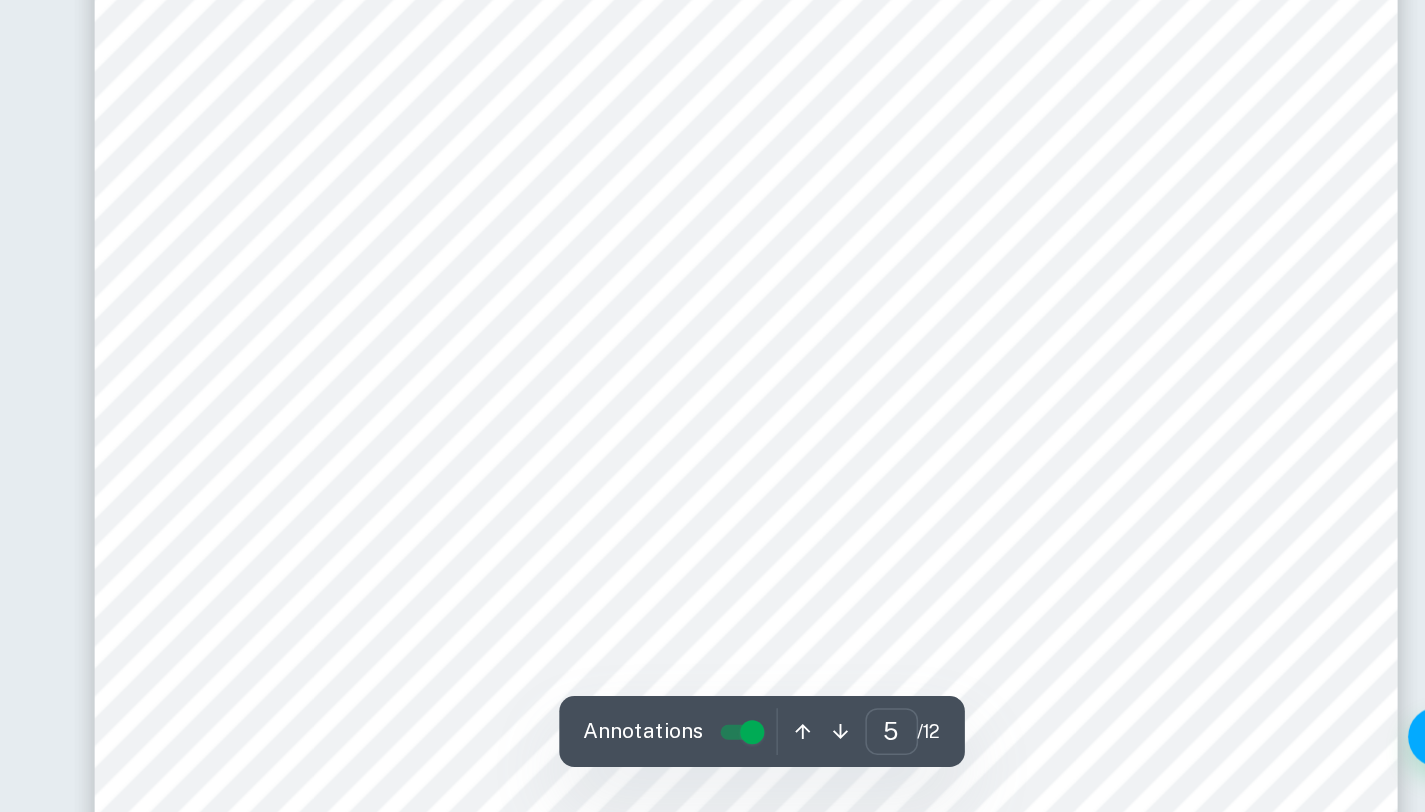 scroll, scrollTop: 5364, scrollLeft: 0, axis: vertical 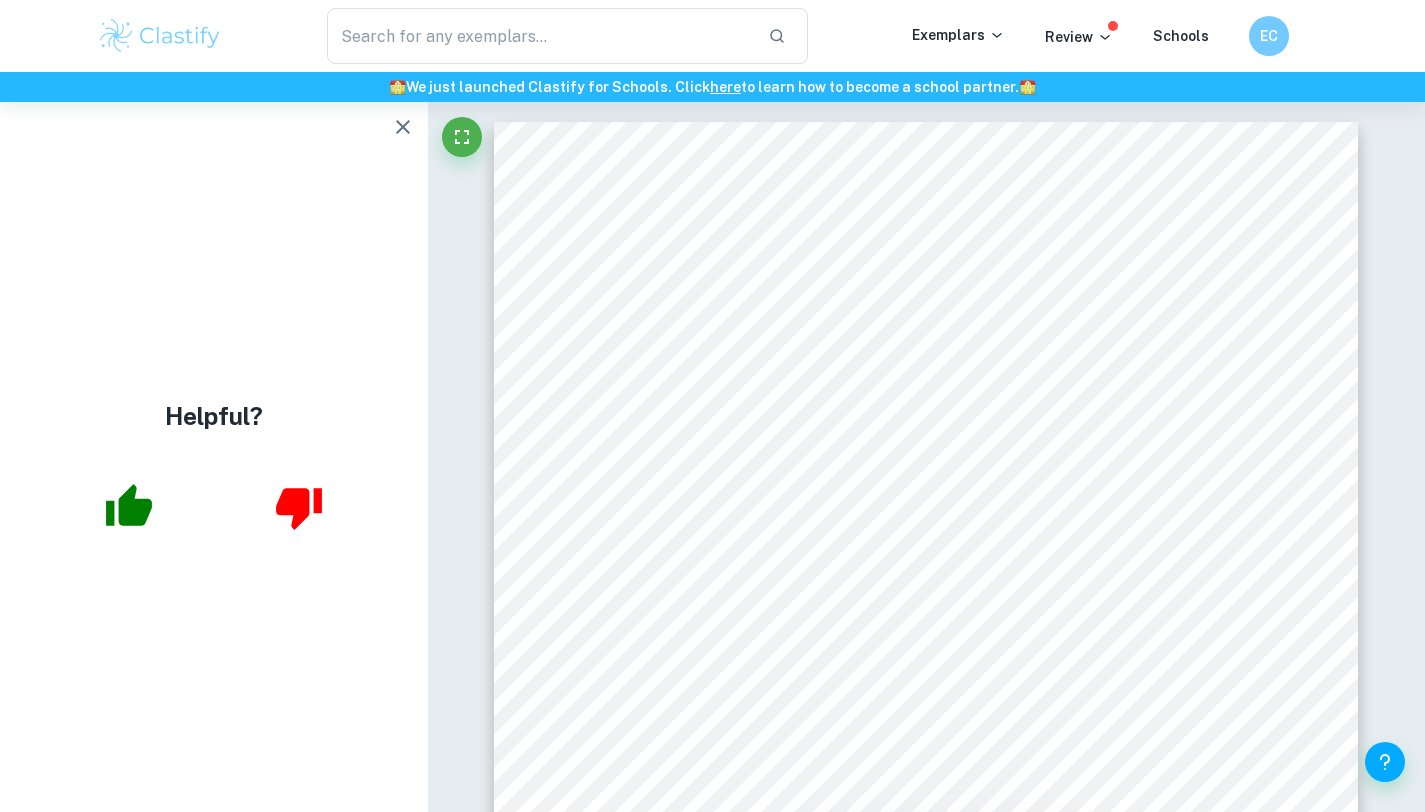 click 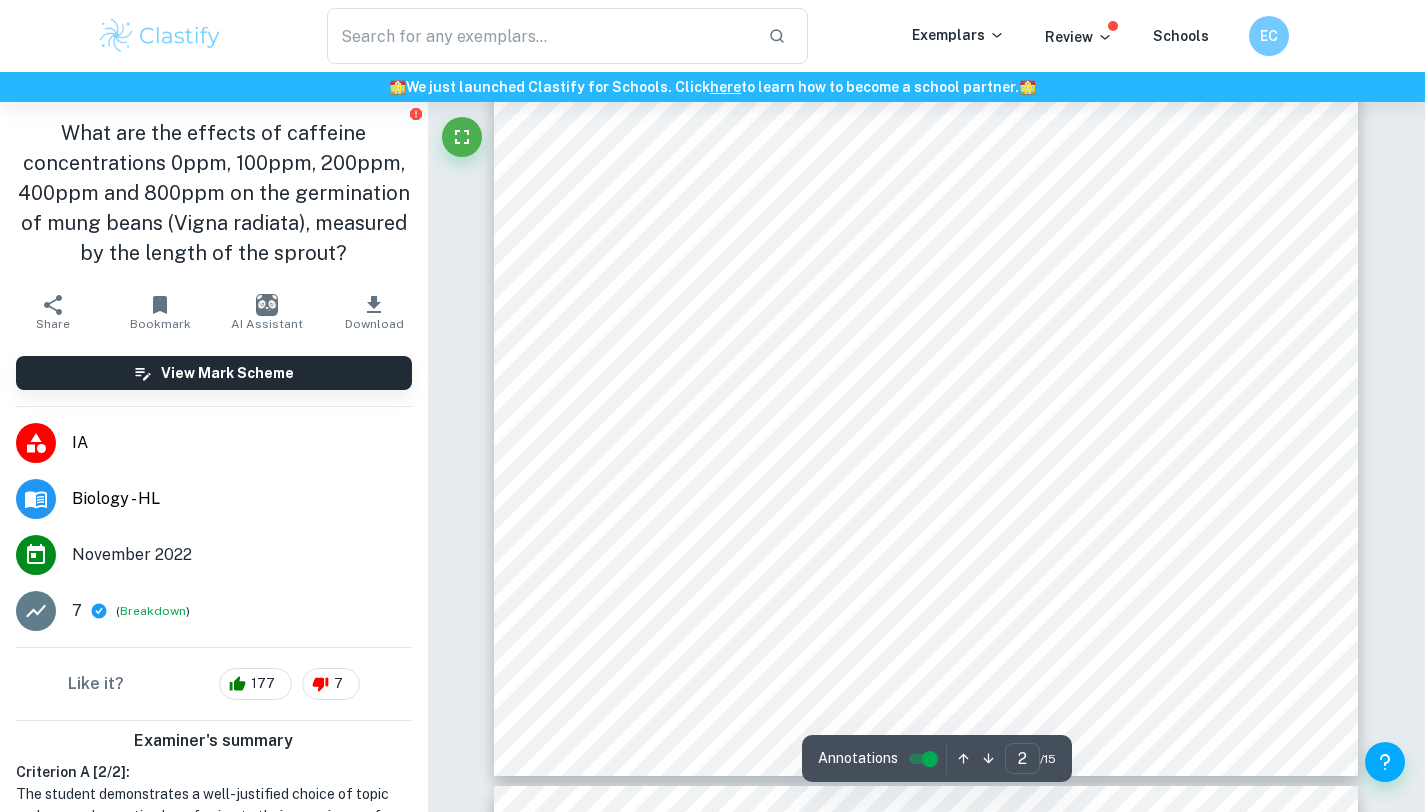 scroll, scrollTop: 1951, scrollLeft: 0, axis: vertical 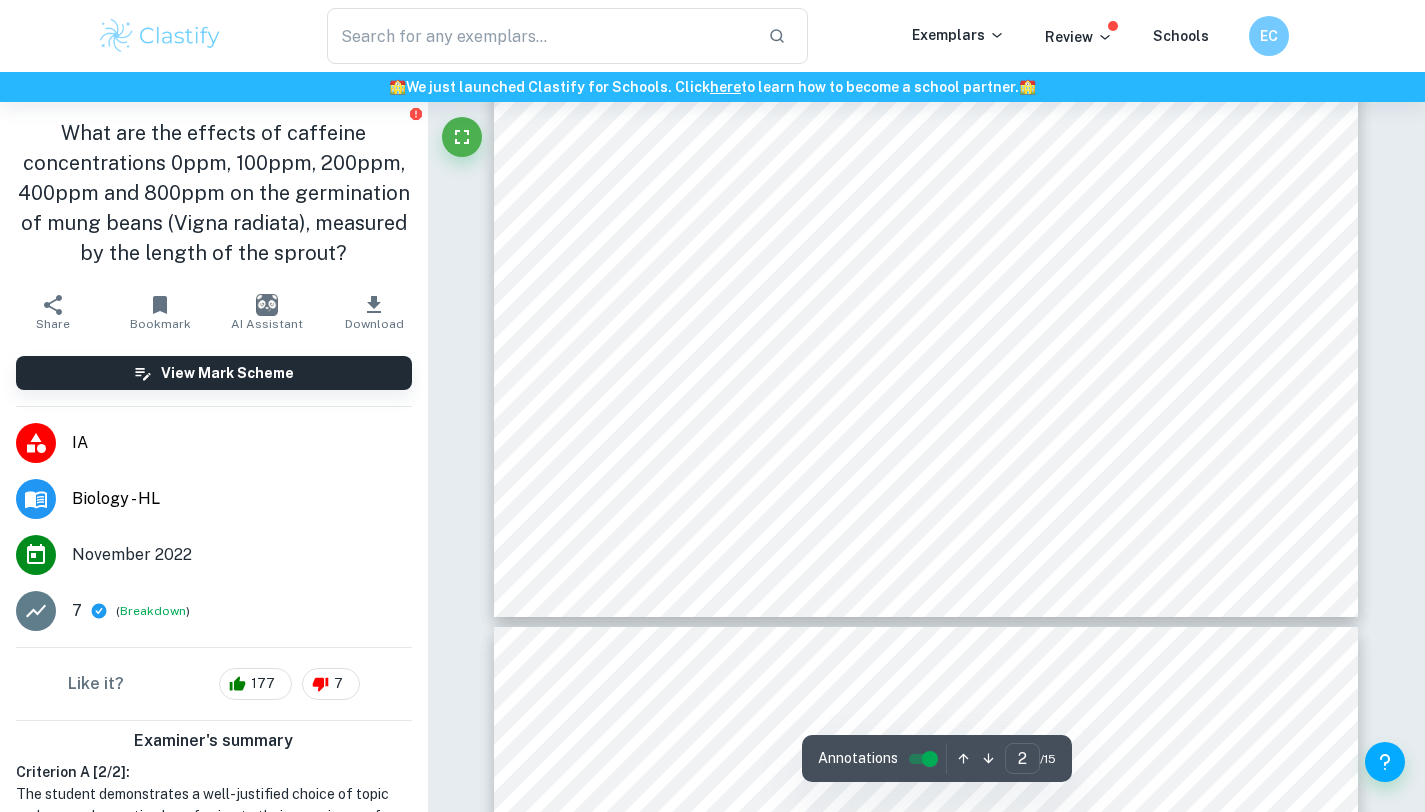 type on "3" 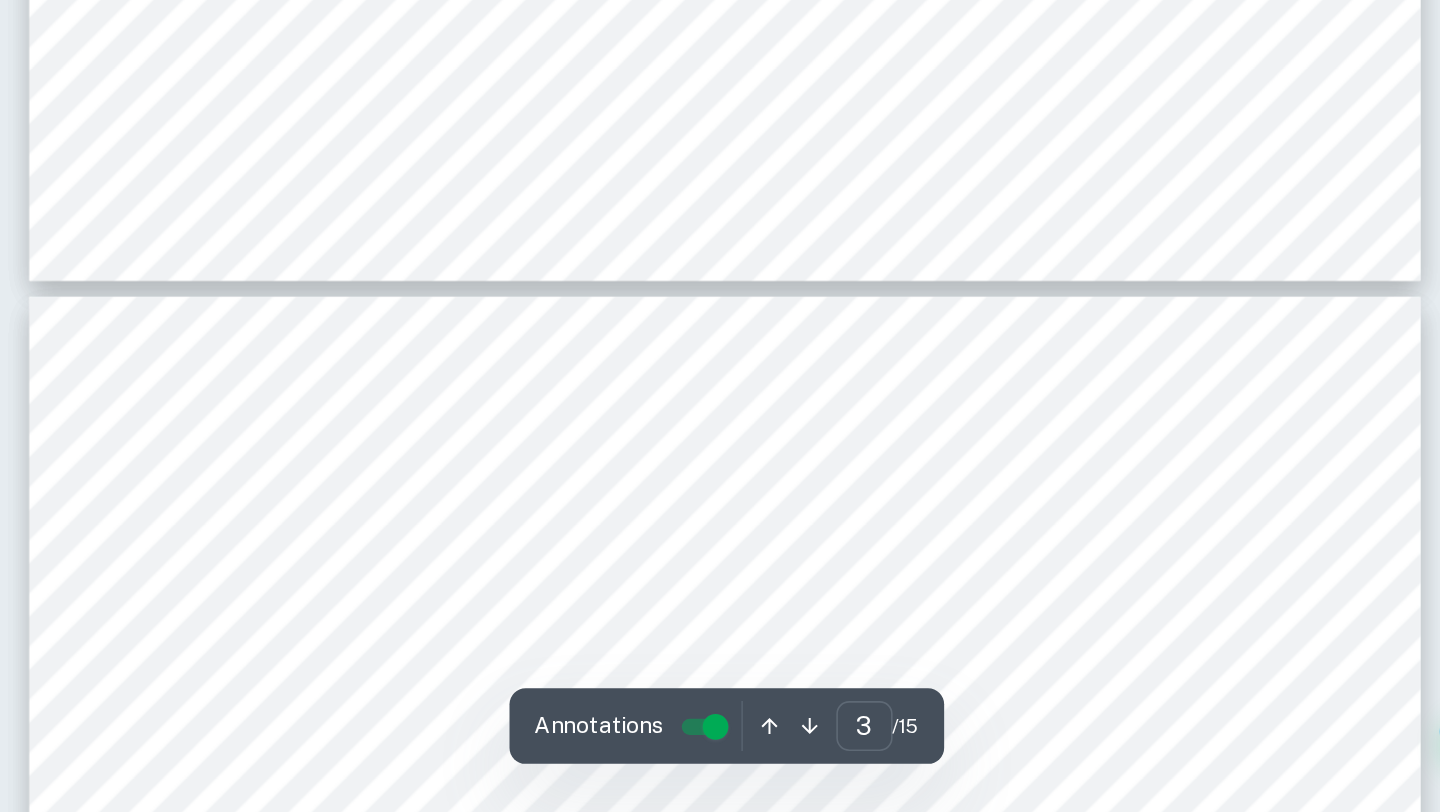 scroll, scrollTop: 3459, scrollLeft: 0, axis: vertical 